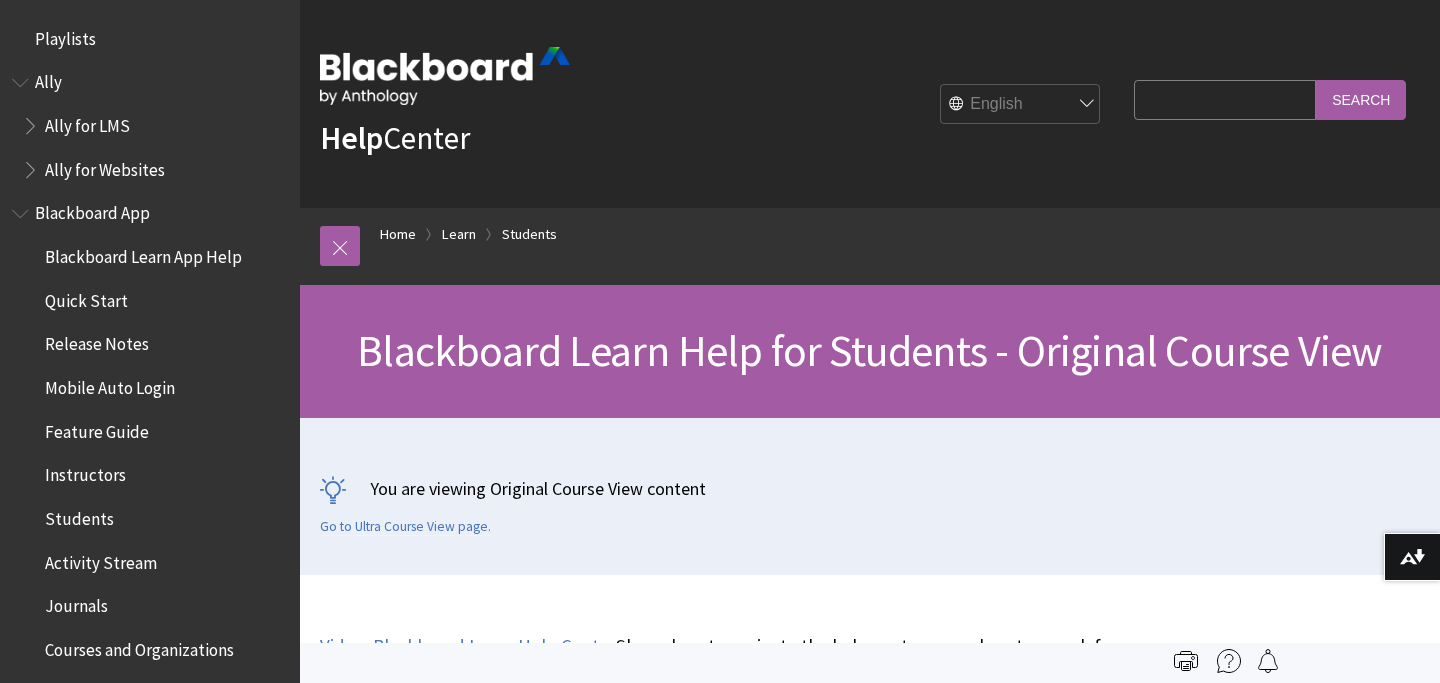 scroll, scrollTop: 0, scrollLeft: 0, axis: both 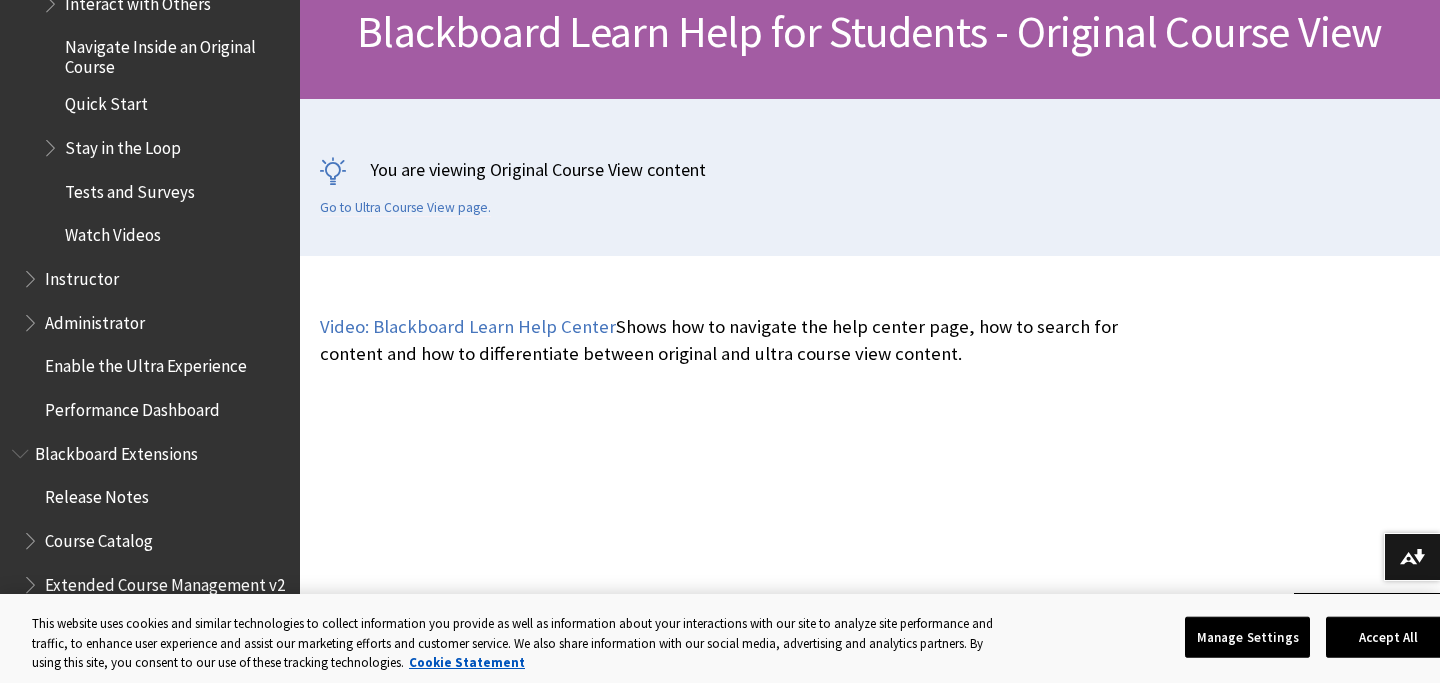 click at bounding box center [32, 318] 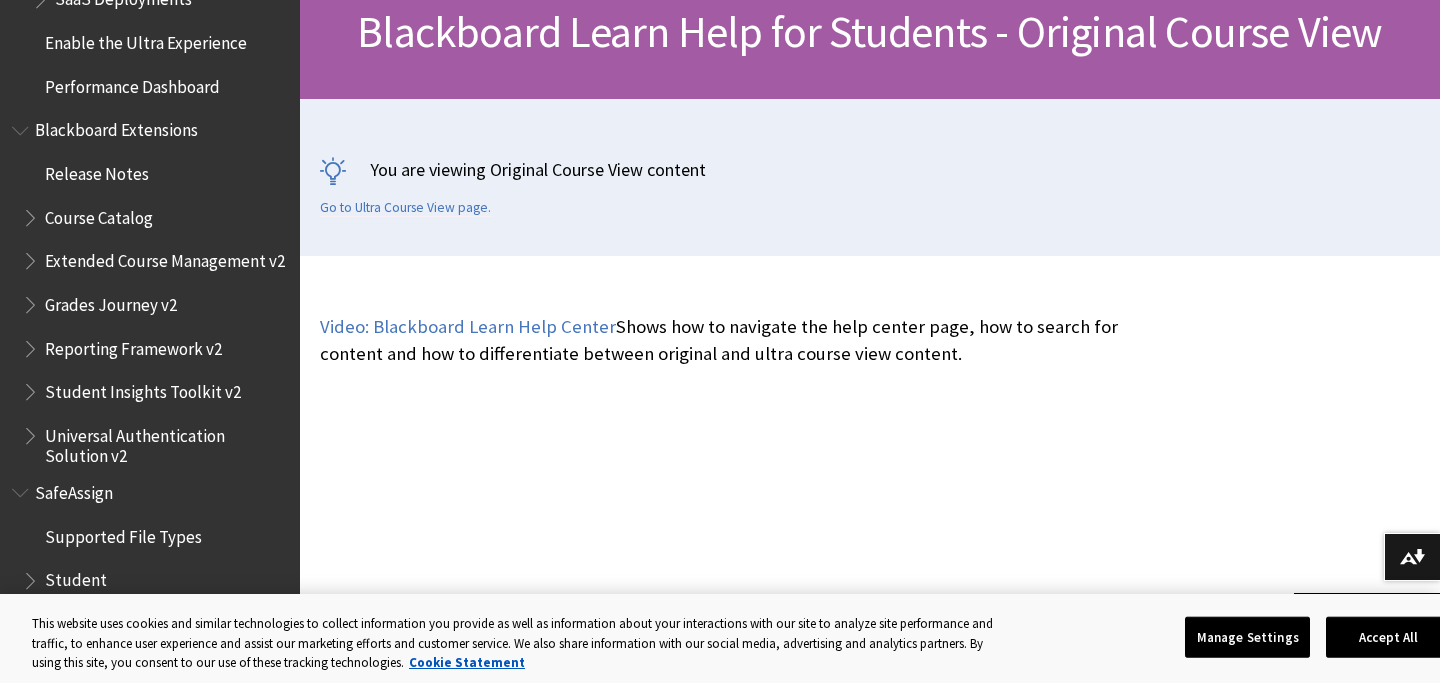 scroll, scrollTop: 3189, scrollLeft: 0, axis: vertical 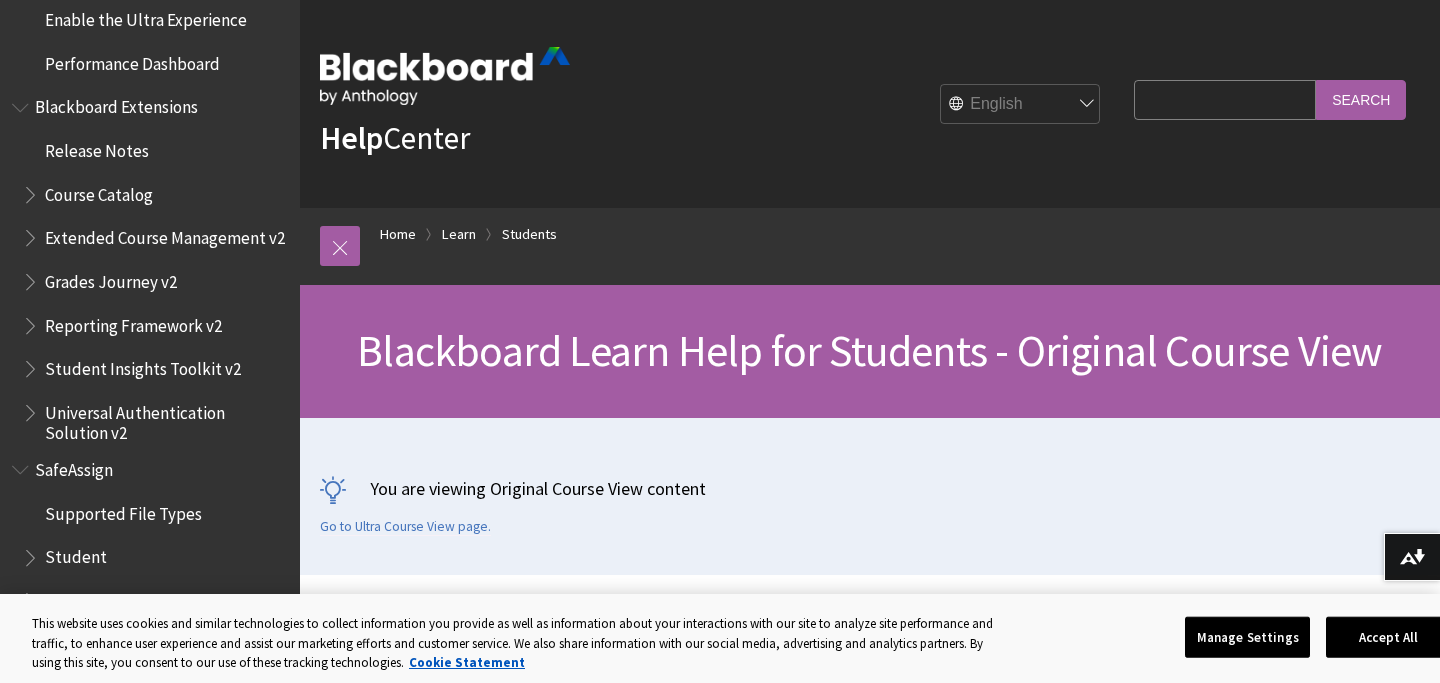 click on "Search Query" at bounding box center [1225, 99] 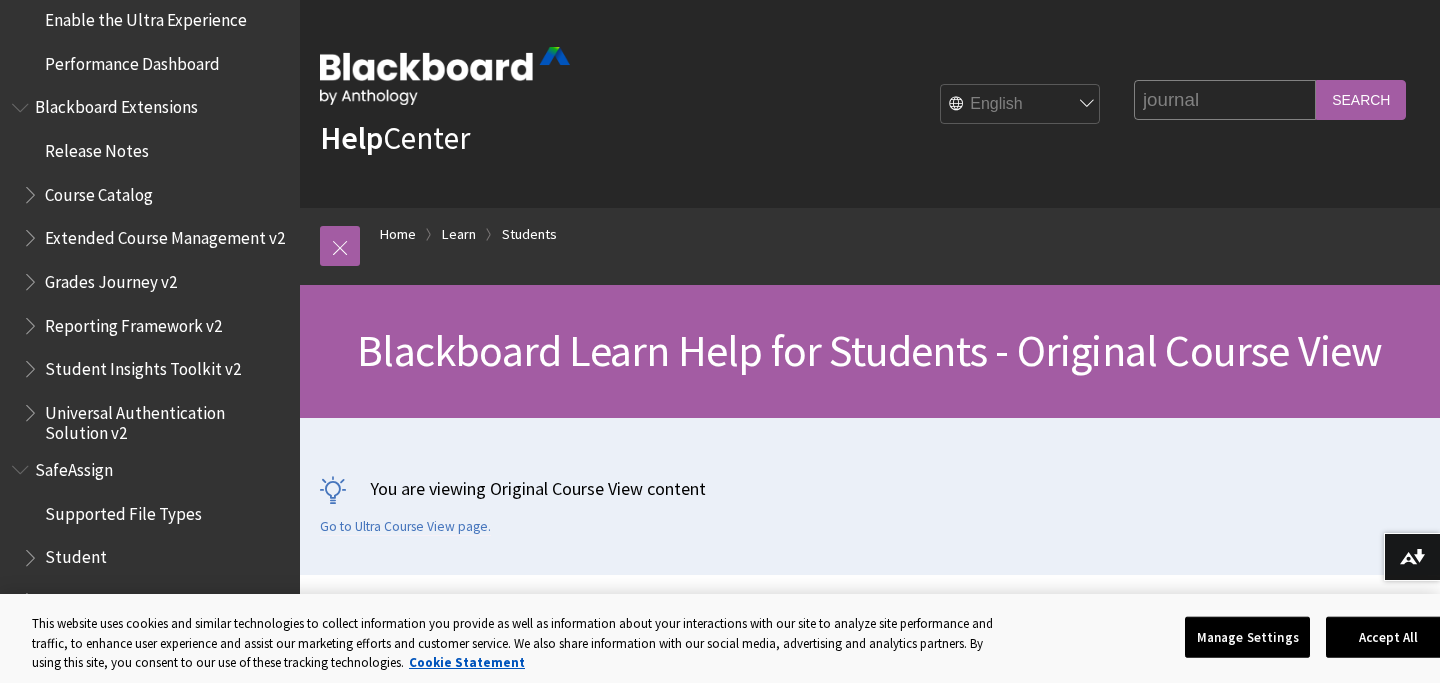 type on "journal" 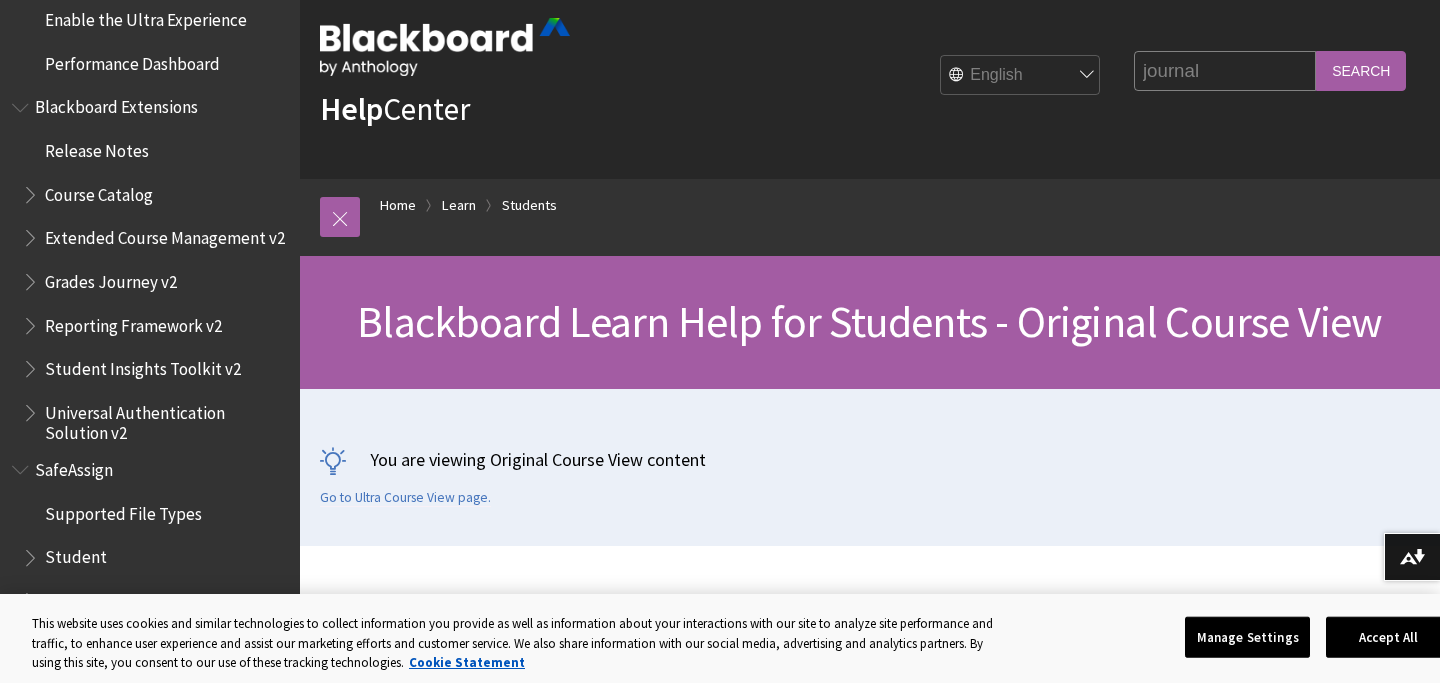 scroll, scrollTop: 41, scrollLeft: 0, axis: vertical 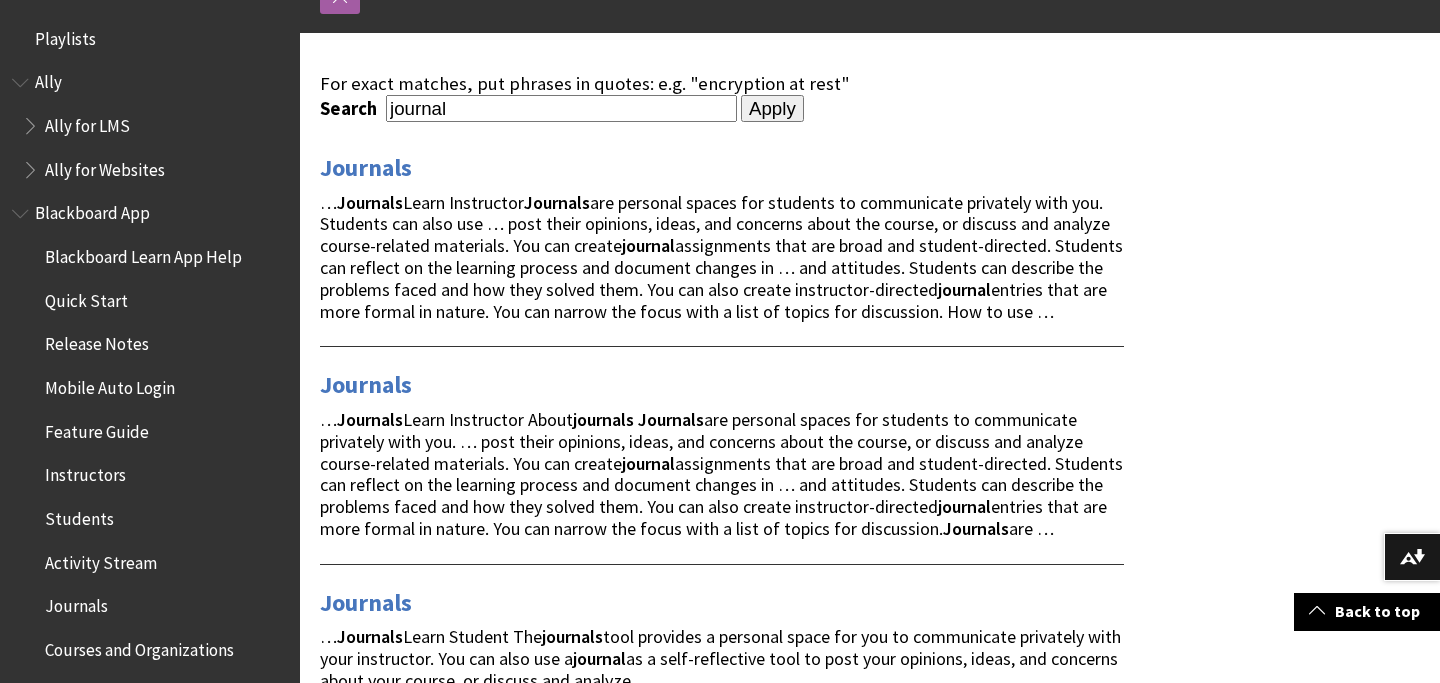click on "Search
journal
Apply" at bounding box center (722, 109) 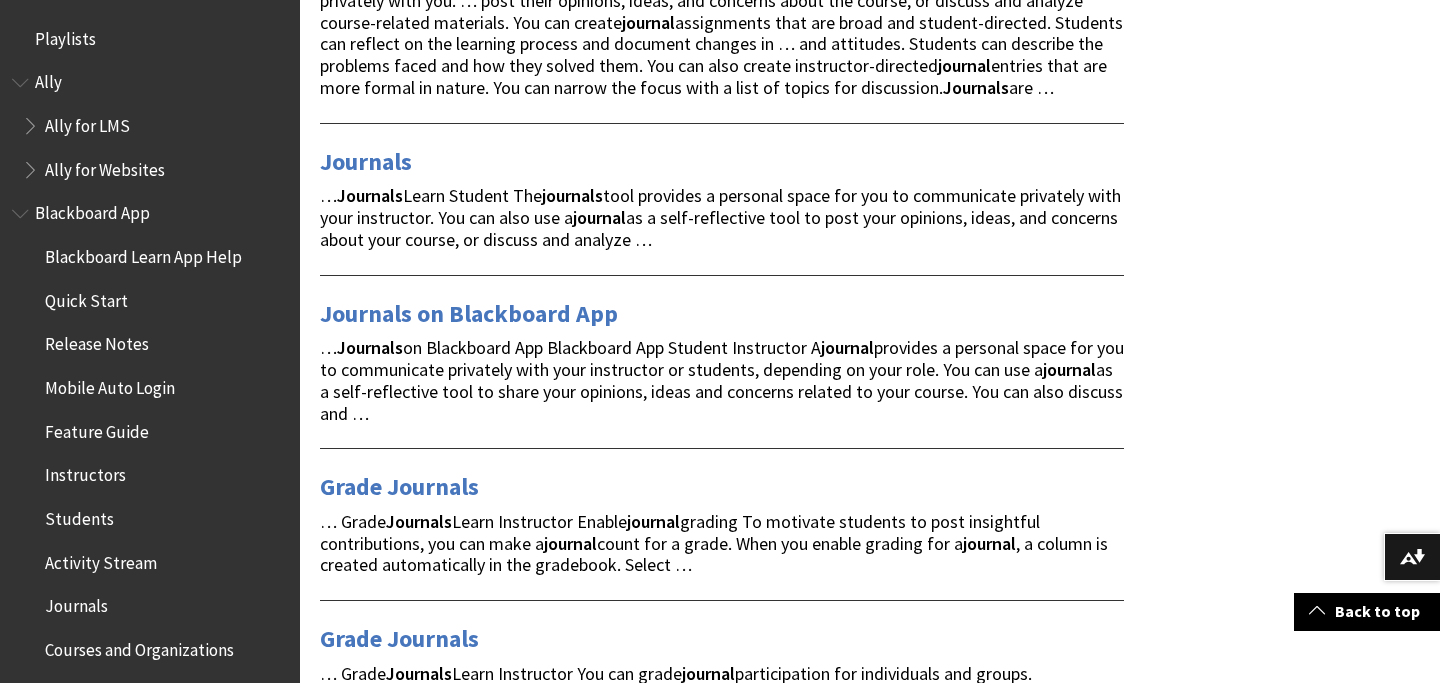 scroll, scrollTop: 706, scrollLeft: 0, axis: vertical 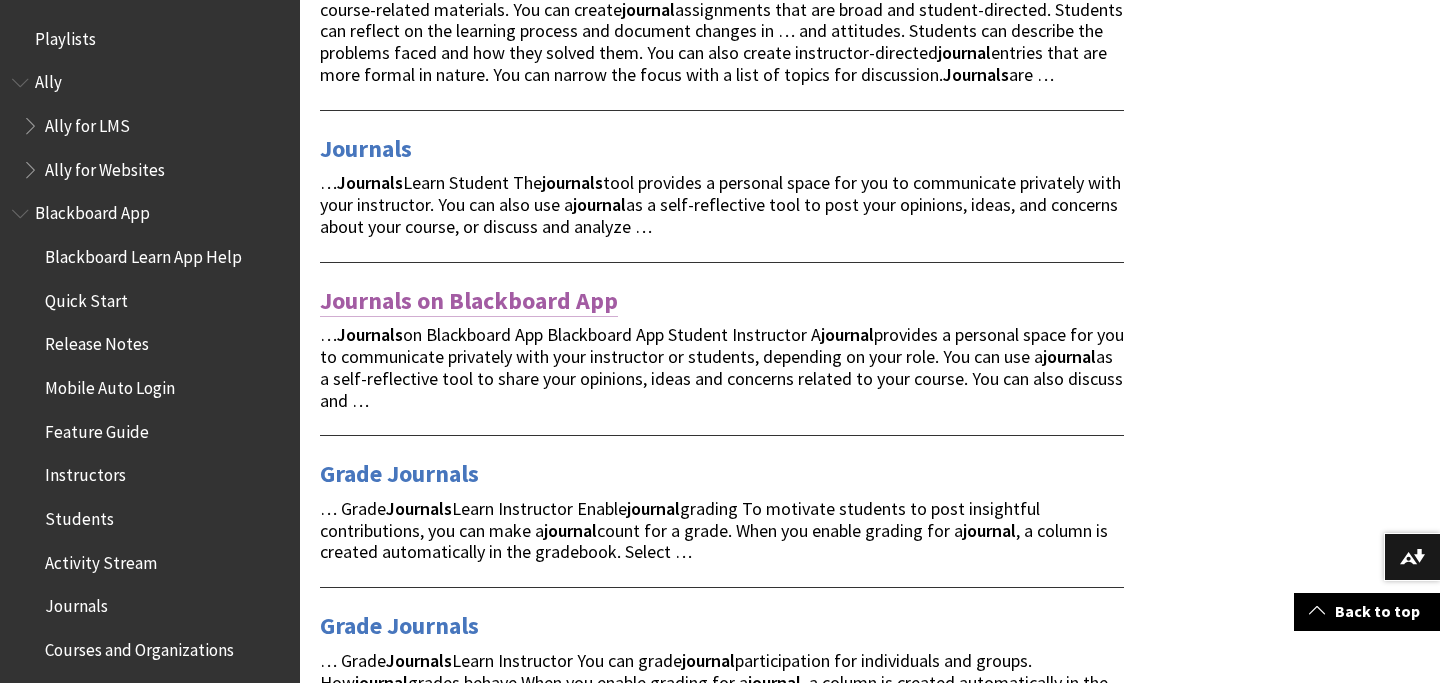 click on "Journals on Blackboard App" at bounding box center (469, 301) 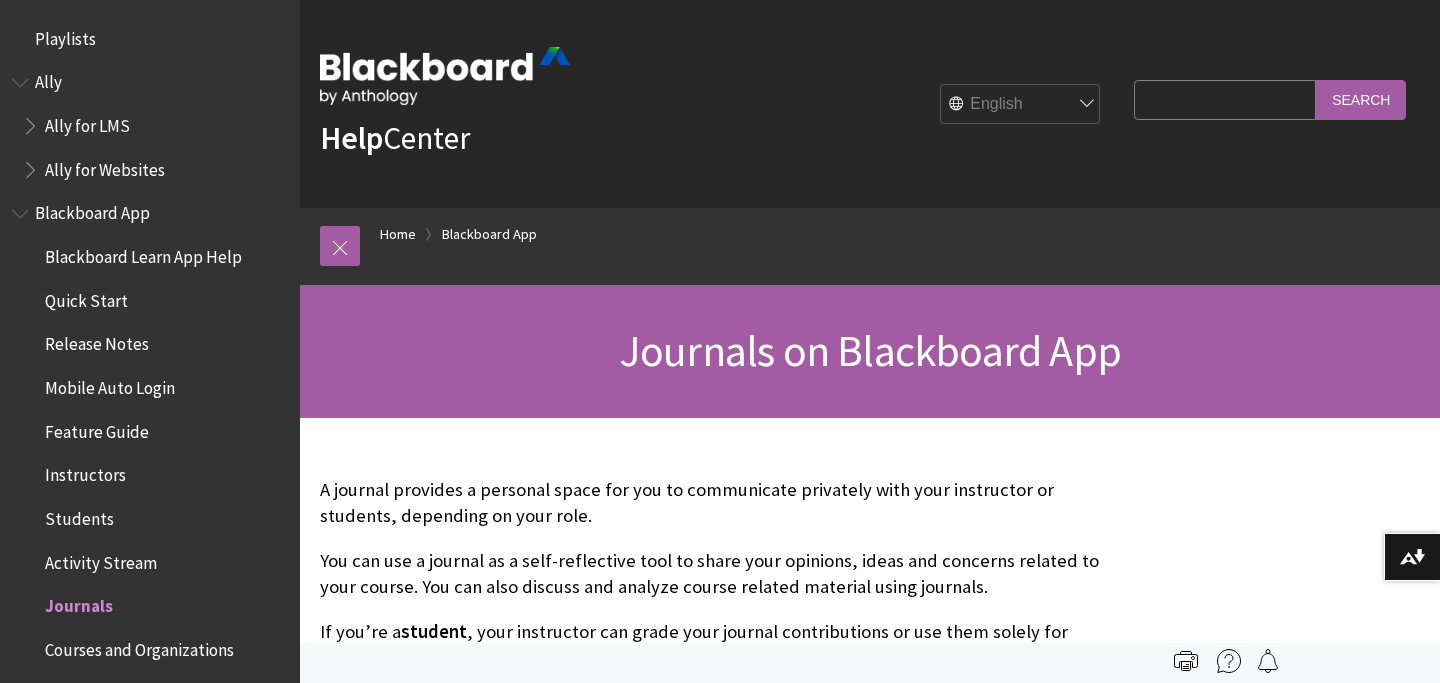 scroll, scrollTop: 0, scrollLeft: 0, axis: both 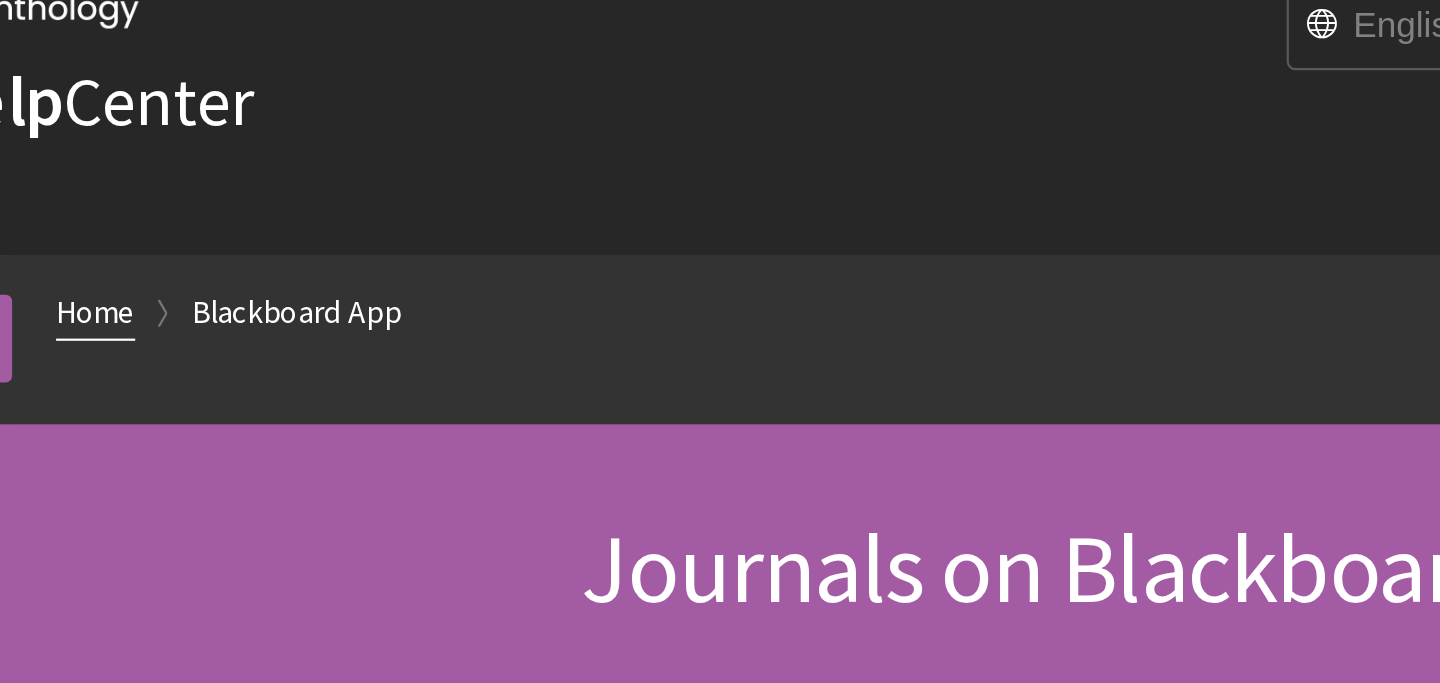 click on "Home" at bounding box center (398, 142) 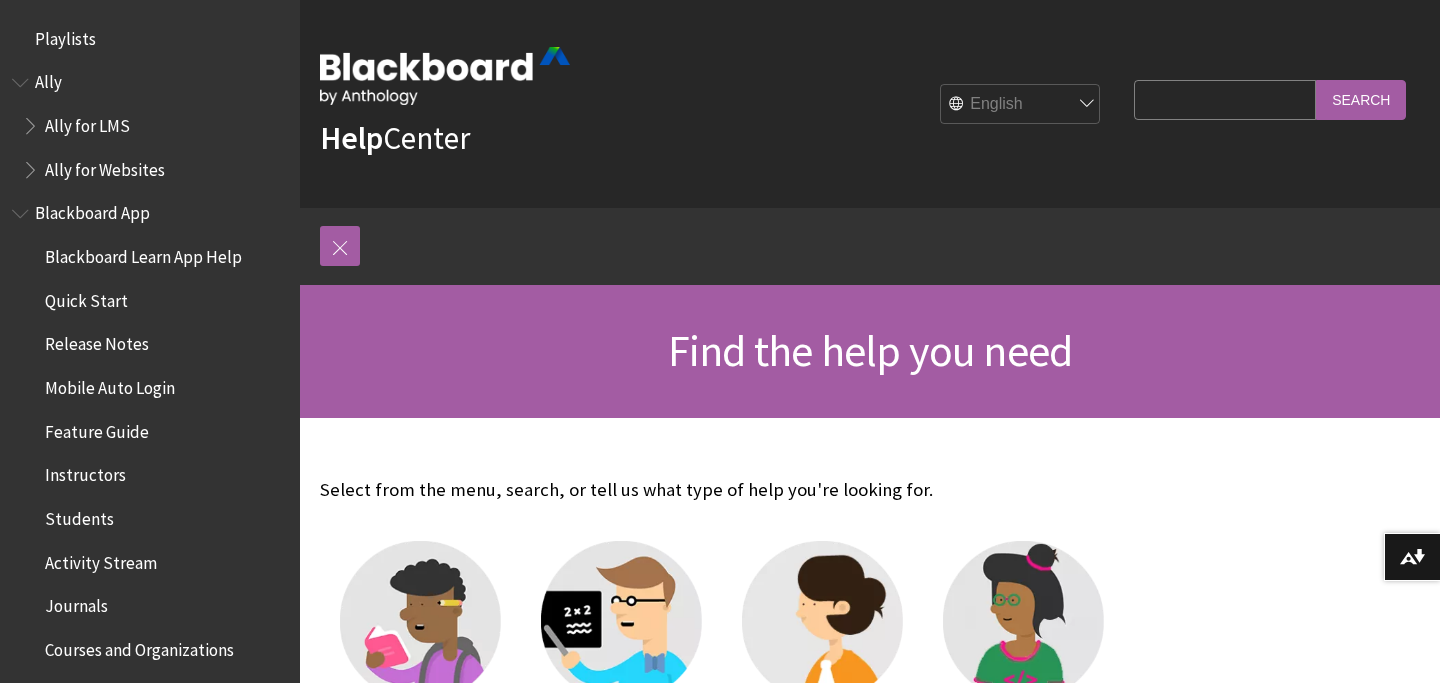 scroll, scrollTop: 0, scrollLeft: 0, axis: both 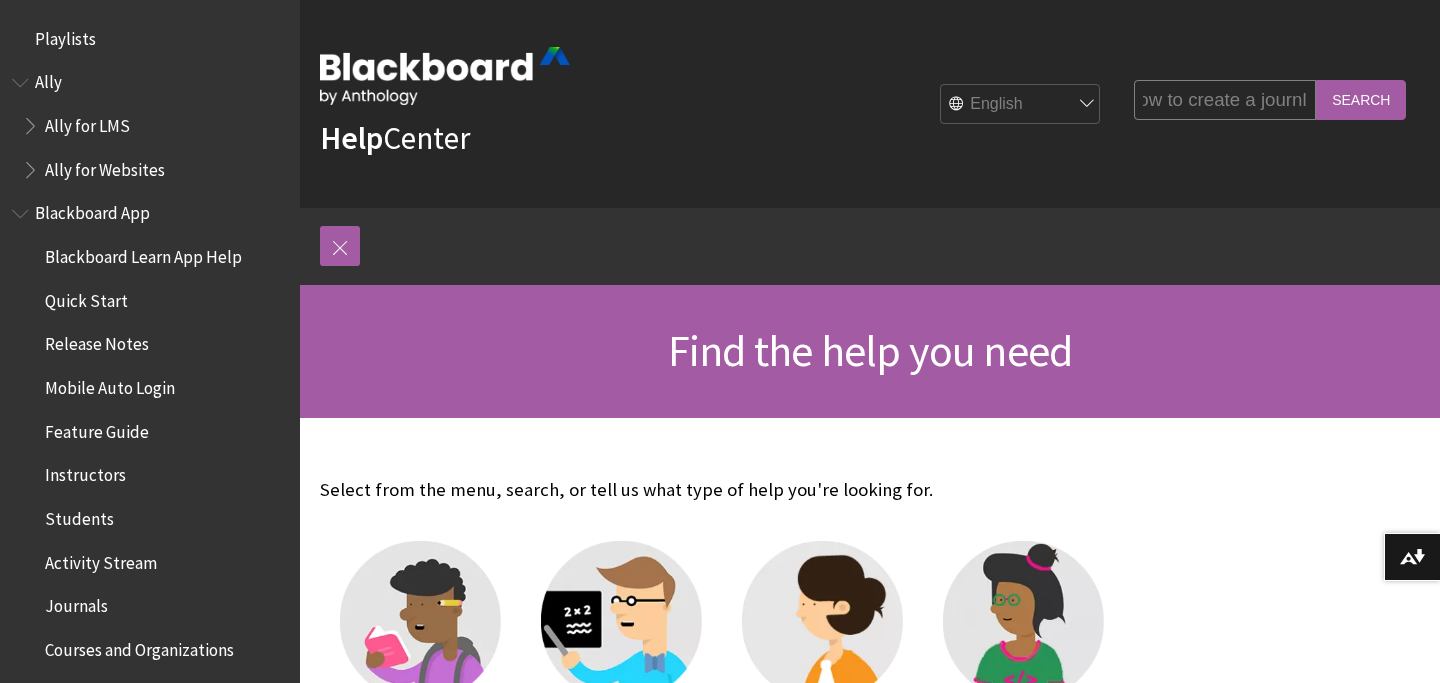 click on "Search" at bounding box center [1361, 99] 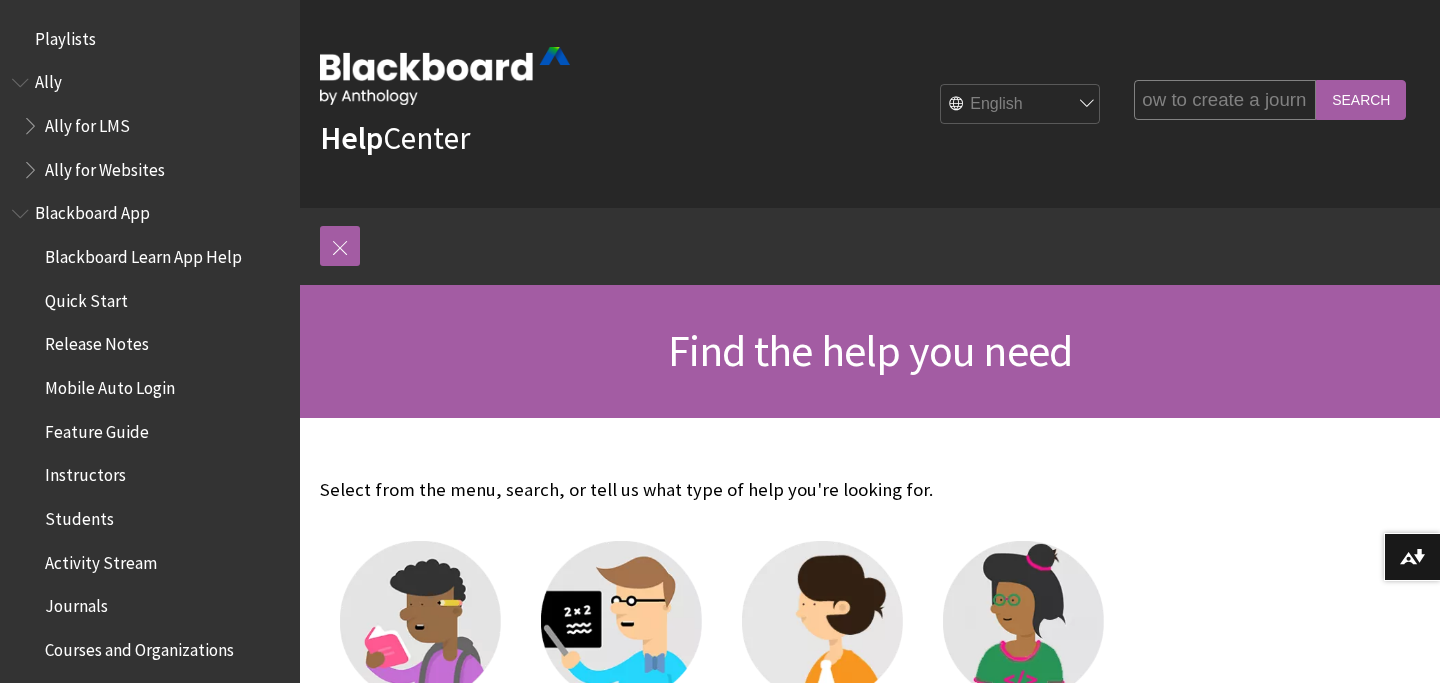 scroll, scrollTop: 0, scrollLeft: 37, axis: horizontal 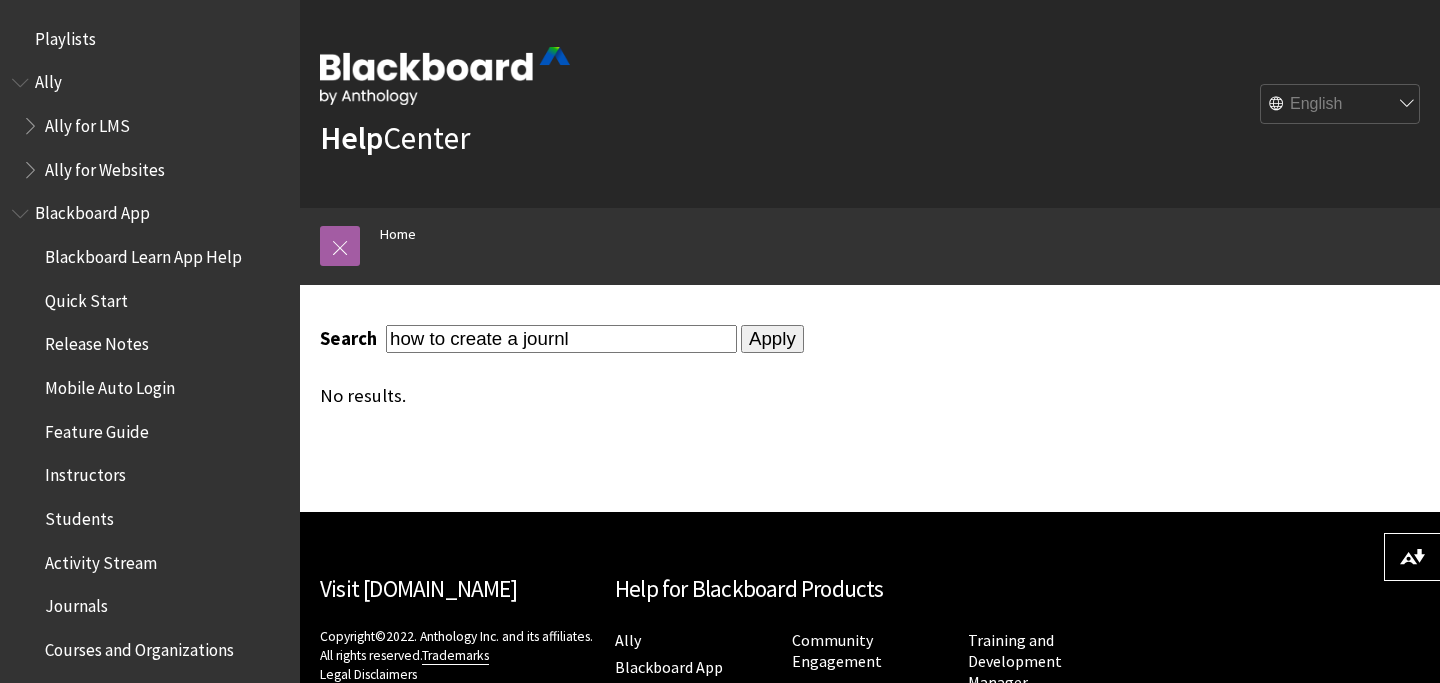 click on "how to create a journl" at bounding box center (561, 338) 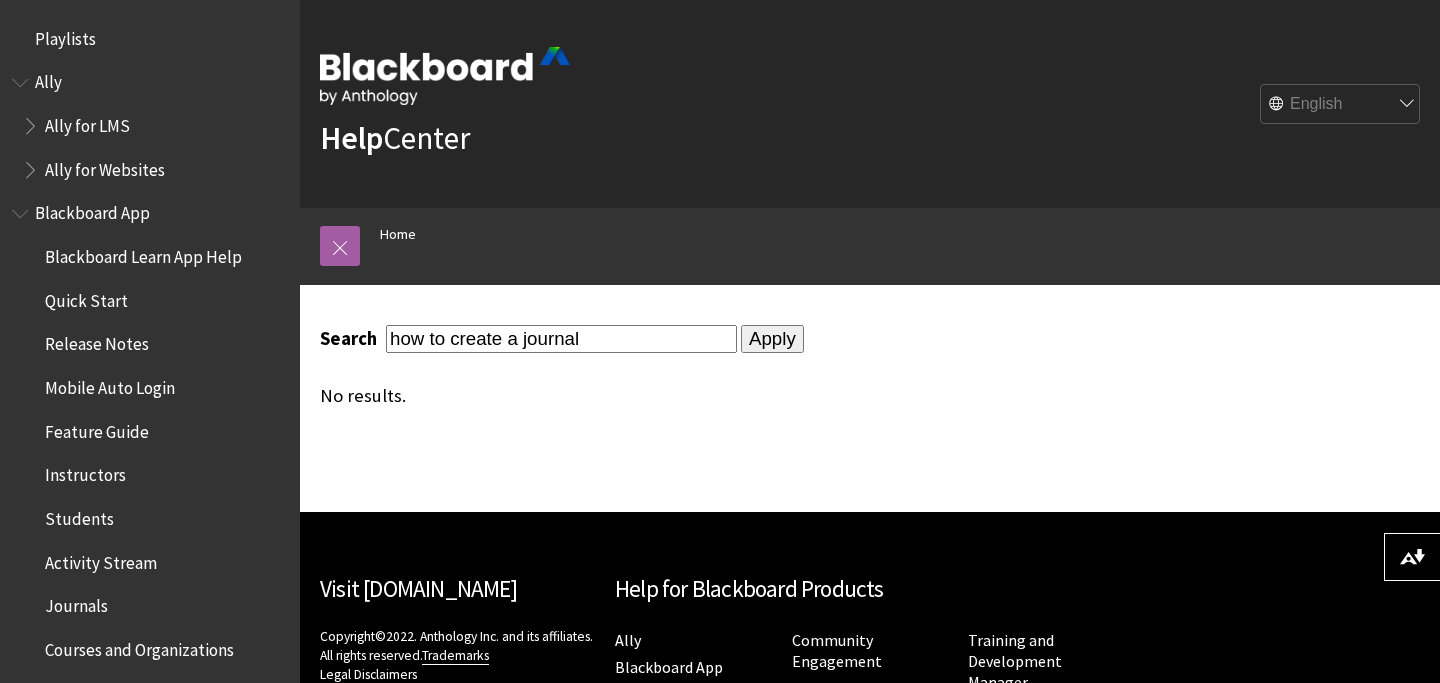 type on "how to create a journal" 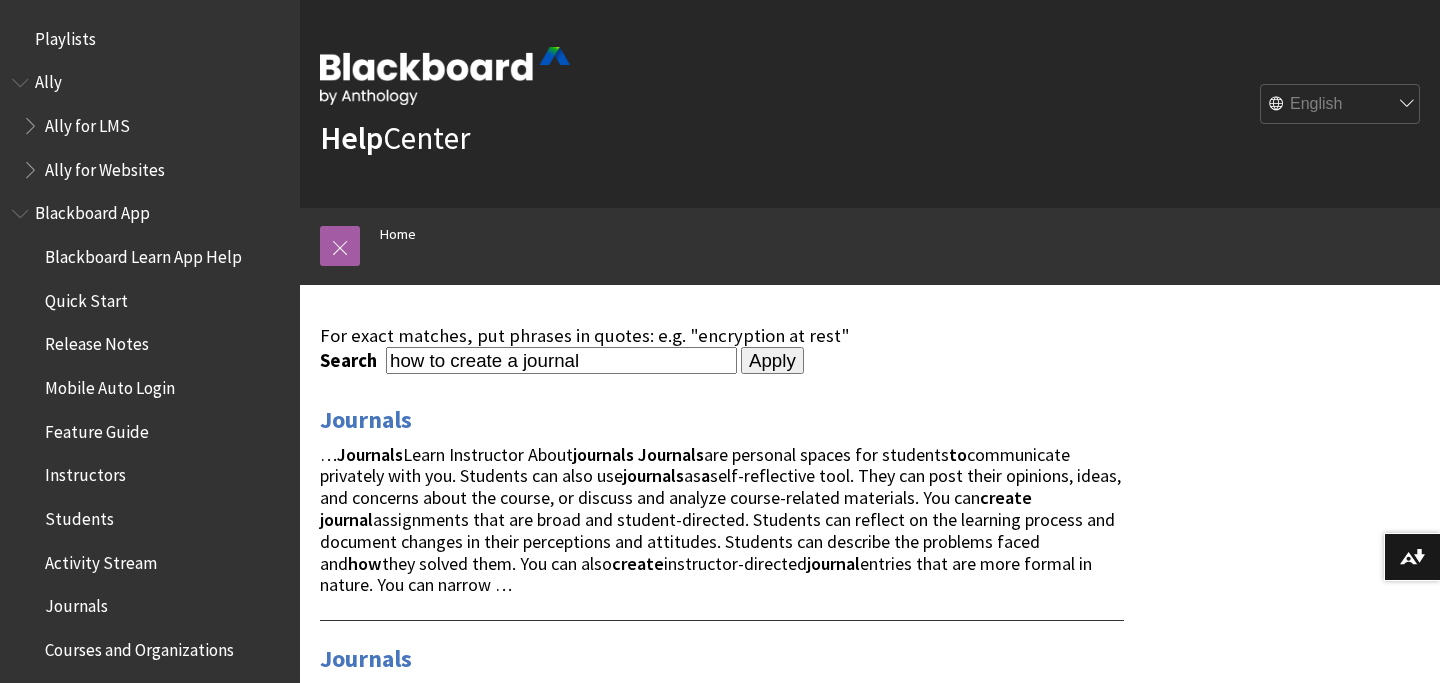 scroll, scrollTop: 0, scrollLeft: 0, axis: both 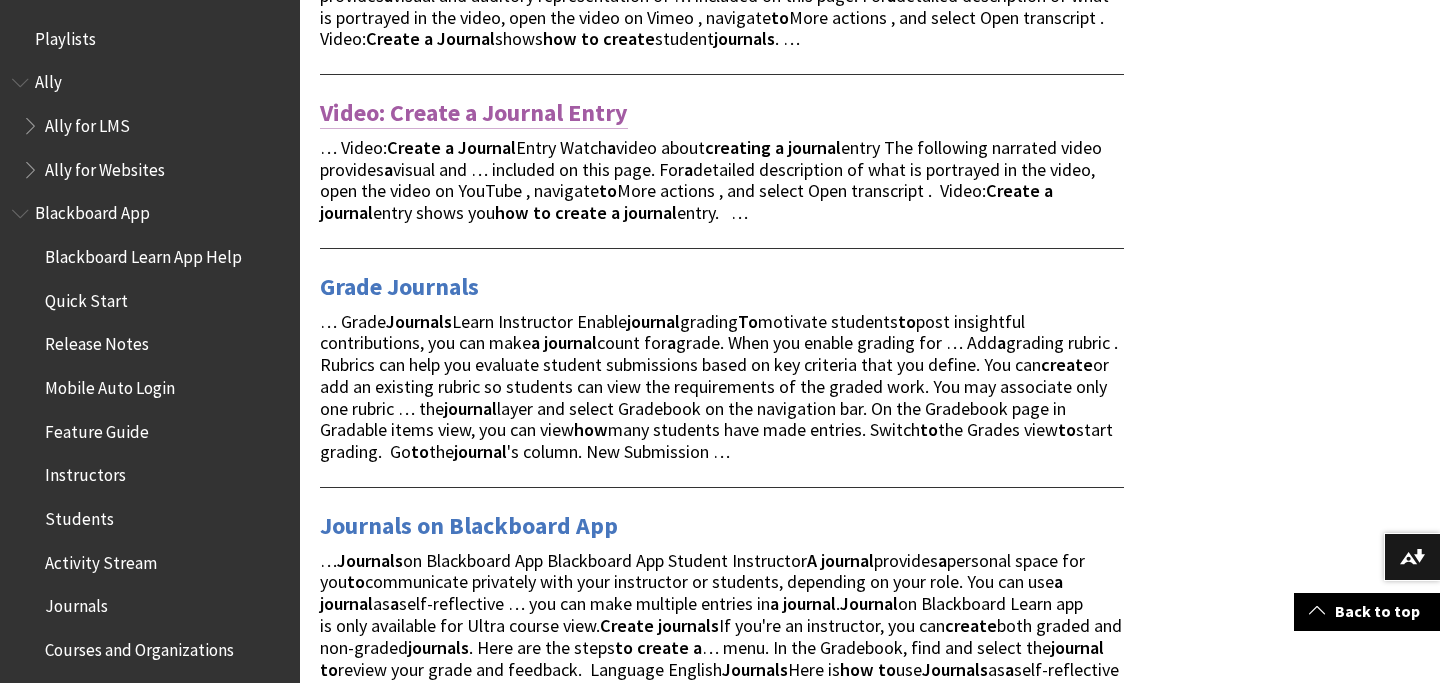 click on "Video: Create a Journal Entry" at bounding box center [474, 113] 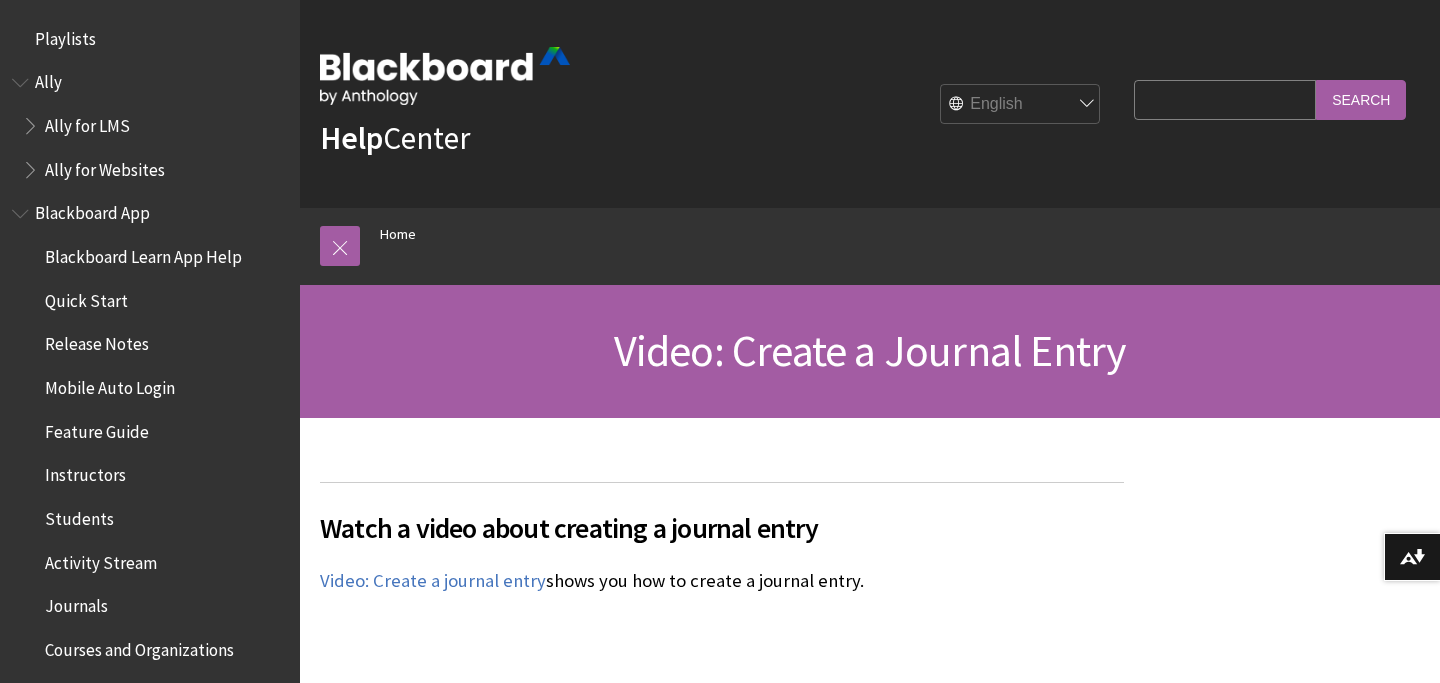 scroll, scrollTop: 176, scrollLeft: 0, axis: vertical 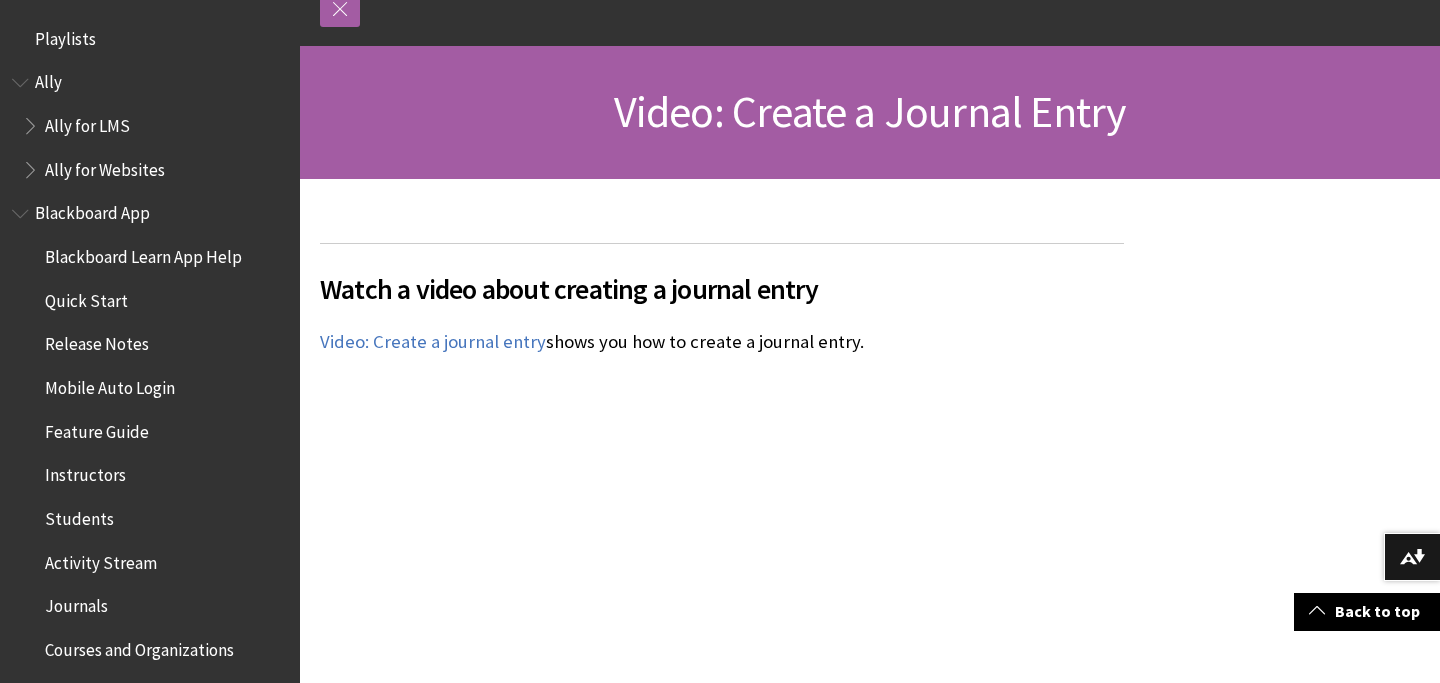 click on "Video: Create a Journal Entry" at bounding box center (870, 112) 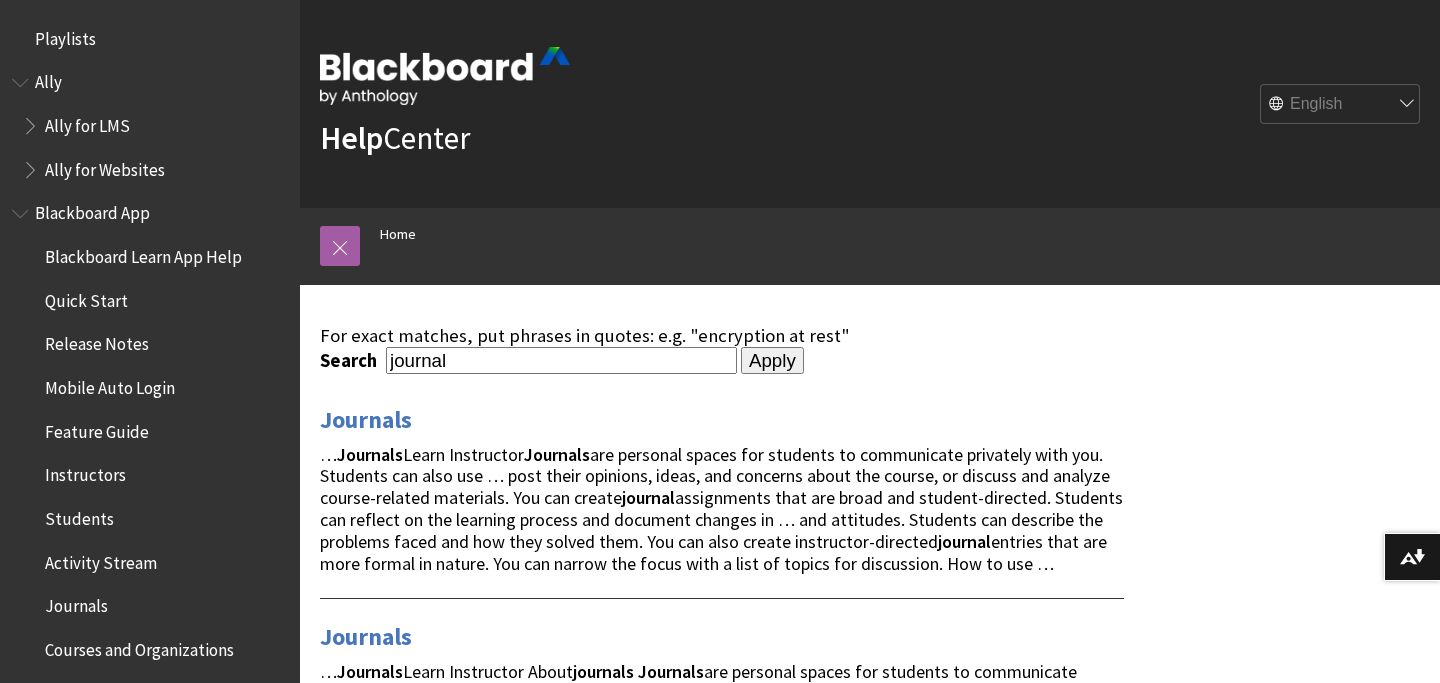 scroll, scrollTop: 706, scrollLeft: 0, axis: vertical 